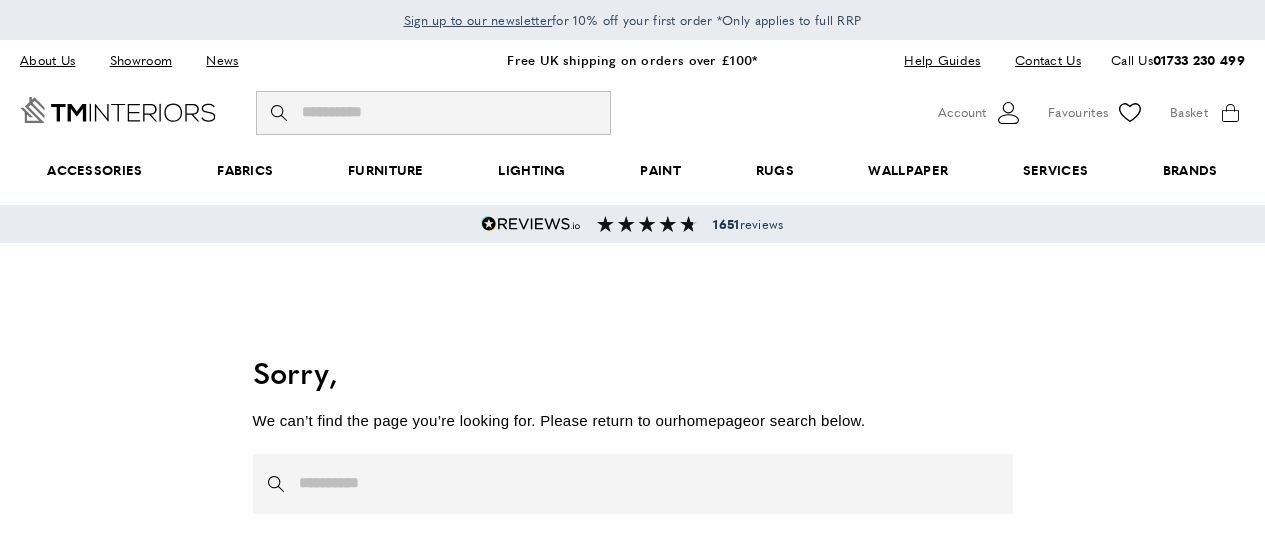 scroll, scrollTop: 0, scrollLeft: 0, axis: both 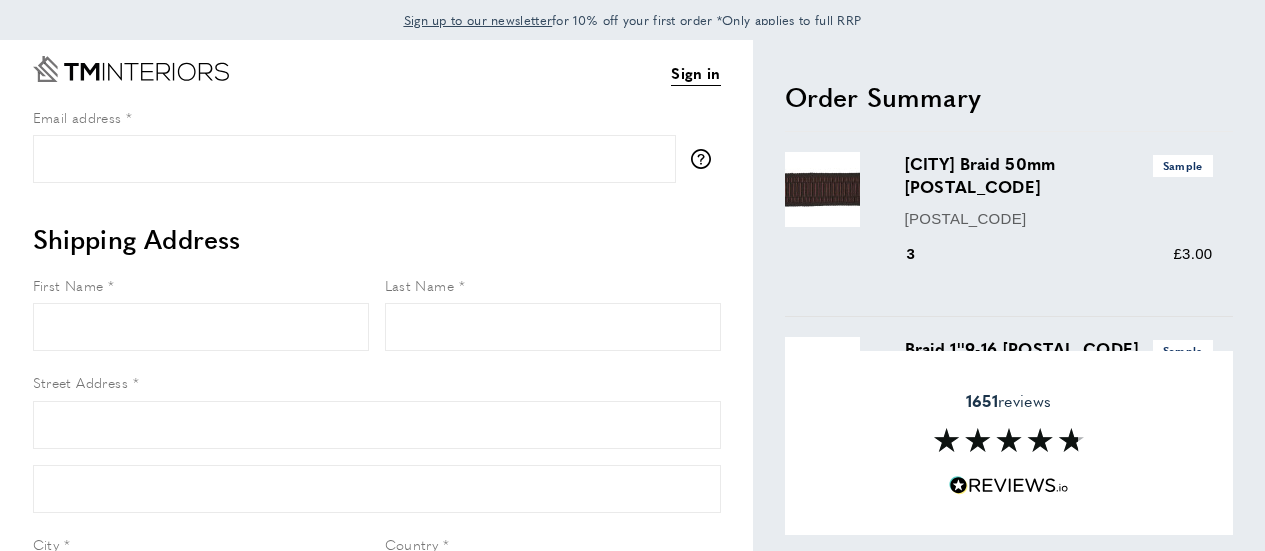 select on "**" 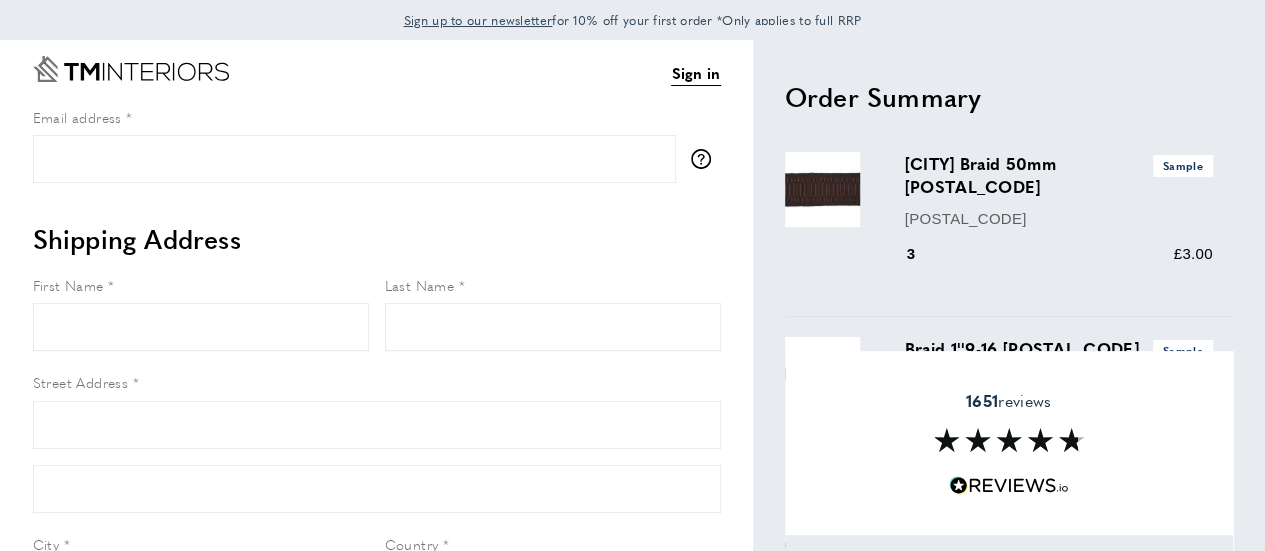 scroll, scrollTop: 0, scrollLeft: 0, axis: both 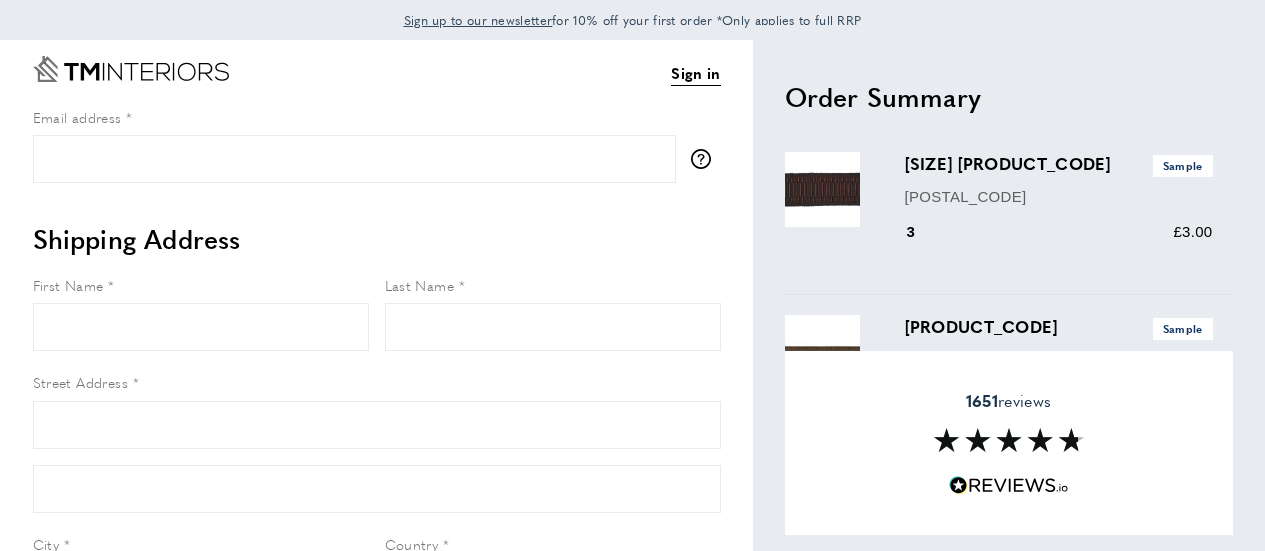 select on "**" 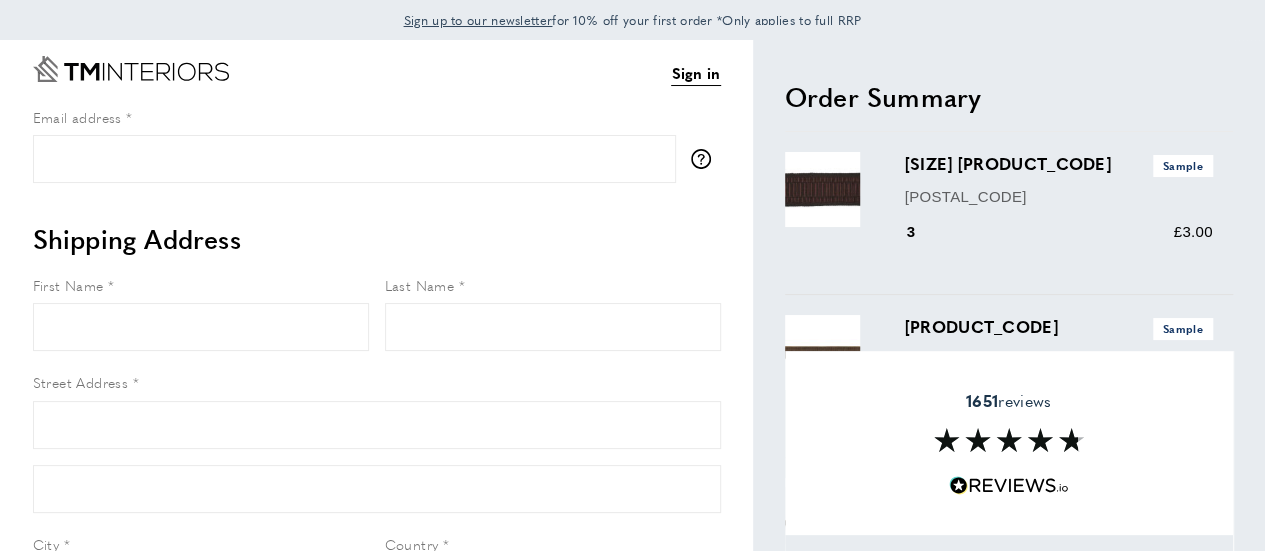 scroll, scrollTop: 0, scrollLeft: 0, axis: both 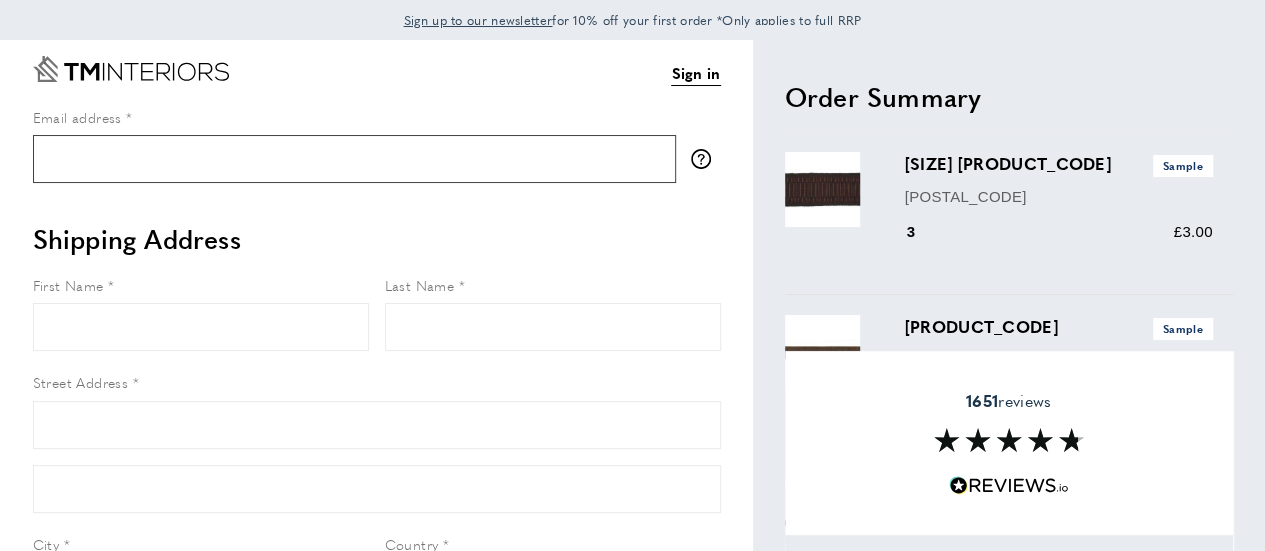 click on "Email address" at bounding box center [354, 159] 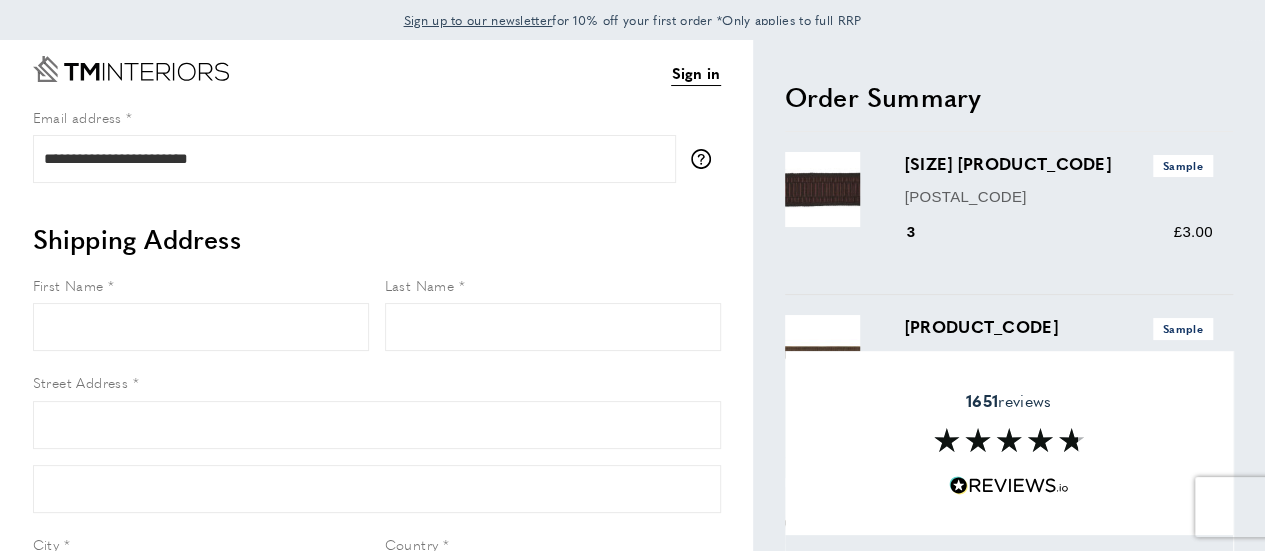 click on "First Name" at bounding box center [201, 312] 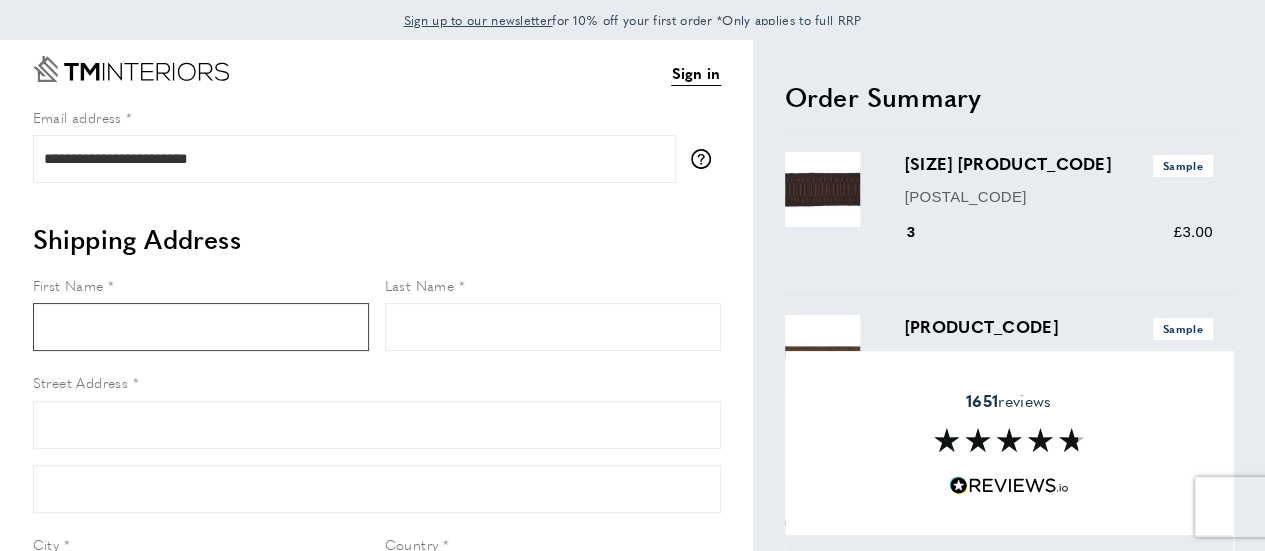click on "First Name" at bounding box center (201, 327) 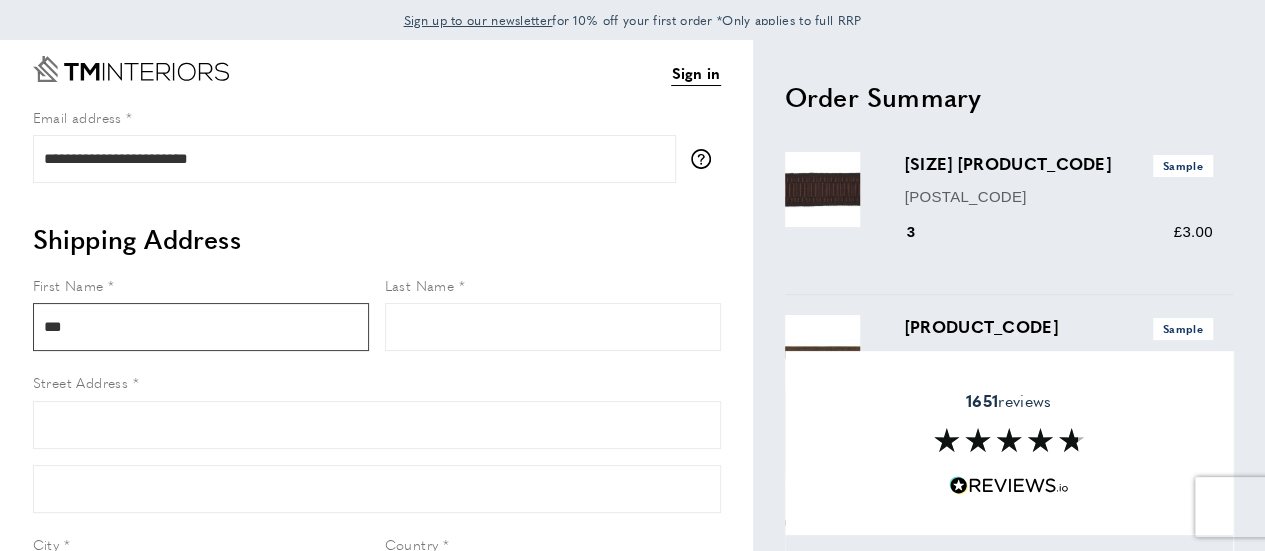 type on "**********" 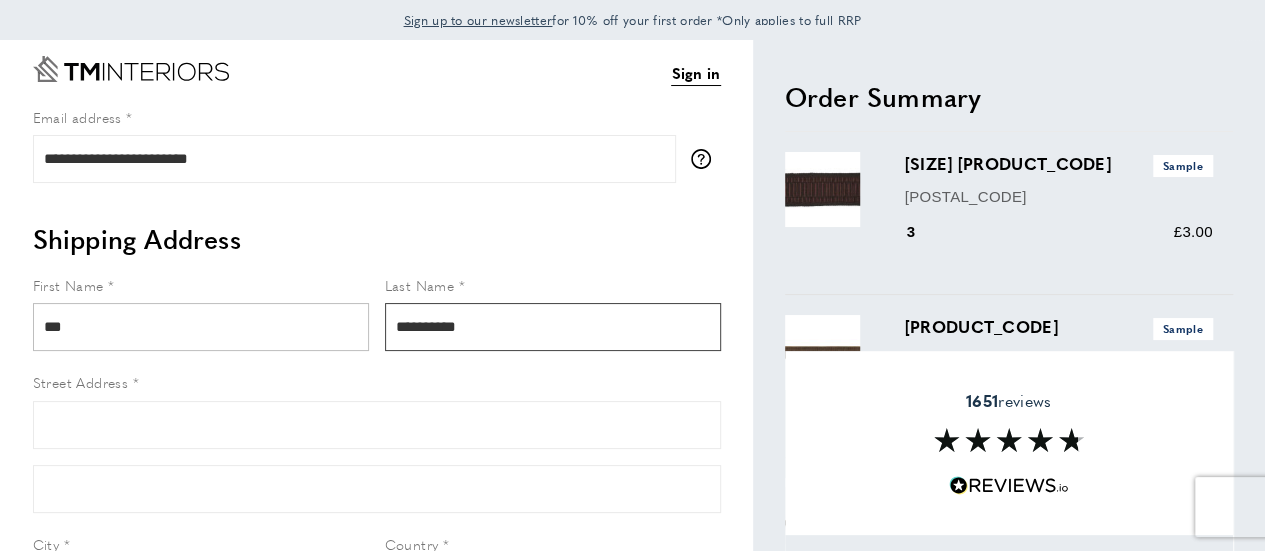 type on "**********" 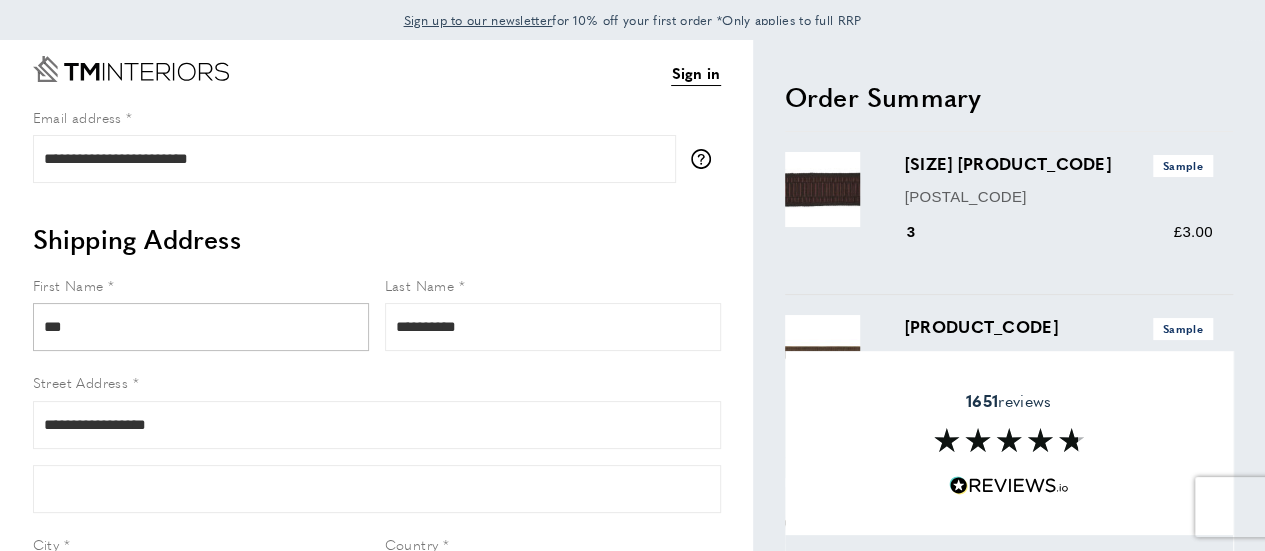 select on "**" 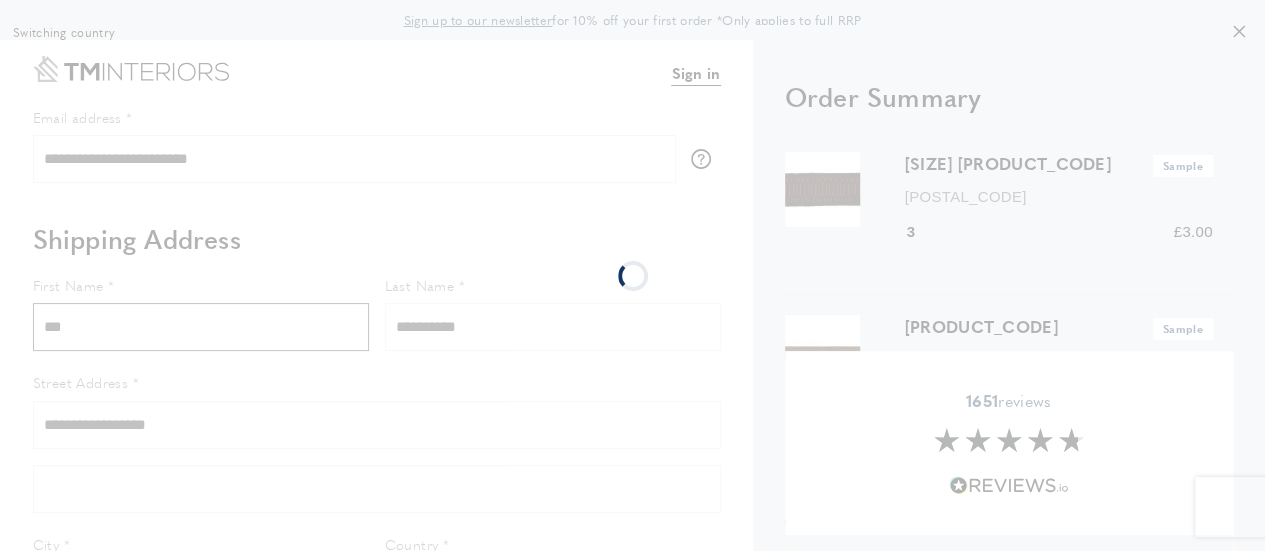 type 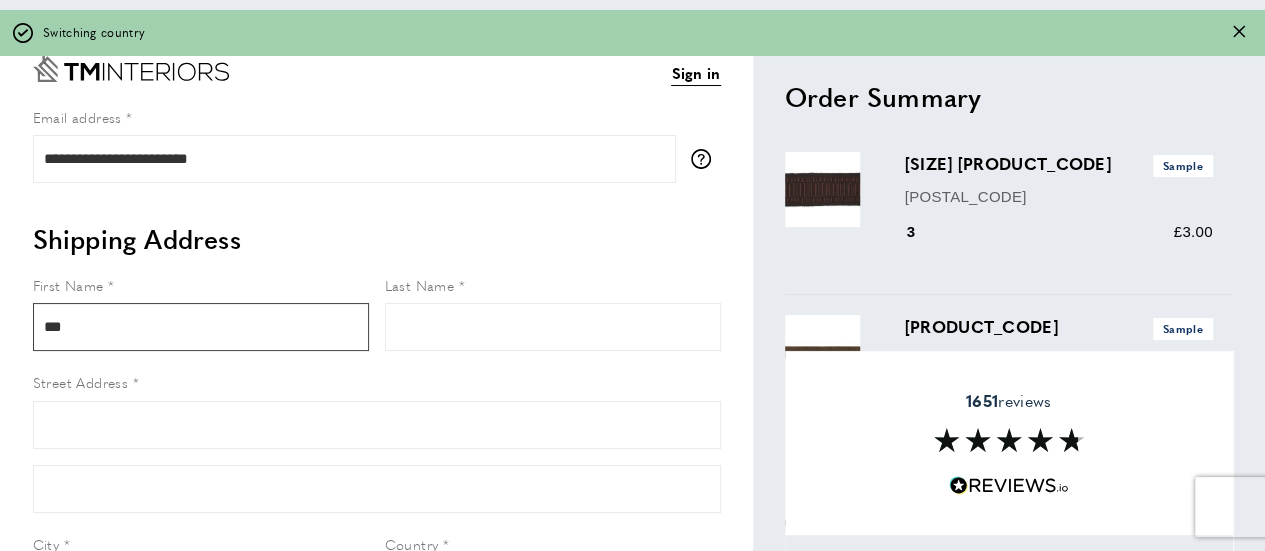 type on "**********" 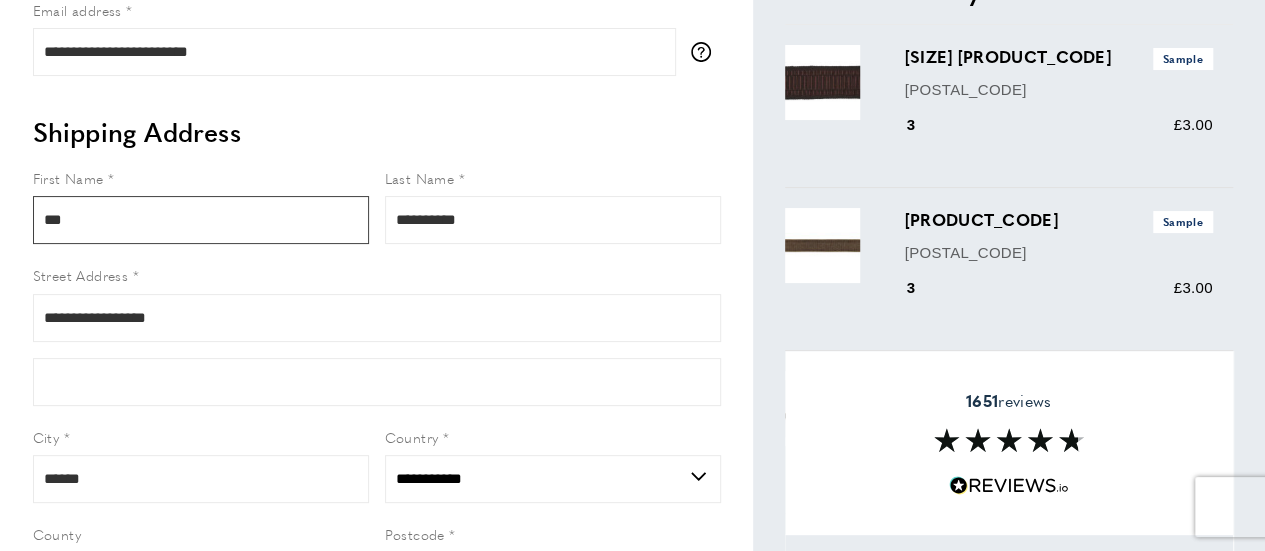 scroll, scrollTop: 0, scrollLeft: 0, axis: both 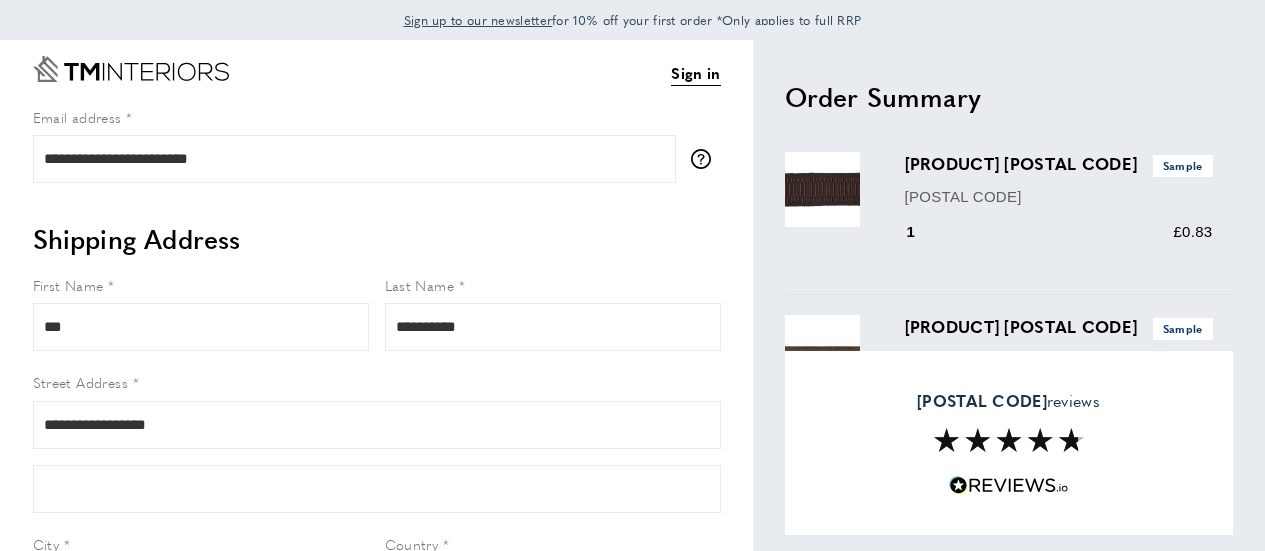 select on "**" 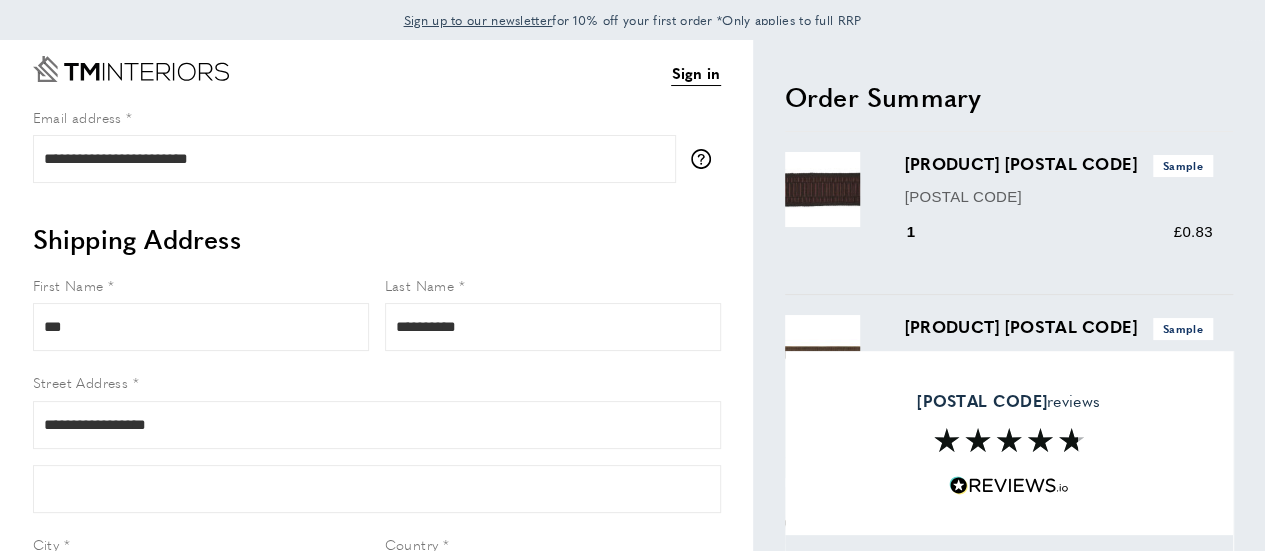 scroll, scrollTop: 0, scrollLeft: 0, axis: both 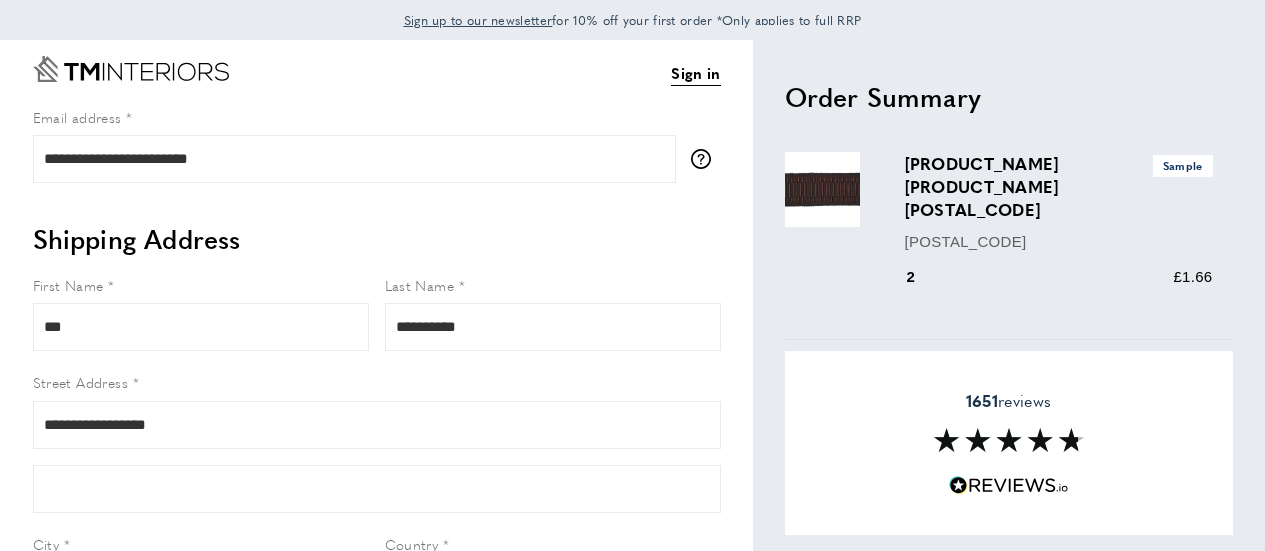 select on "**" 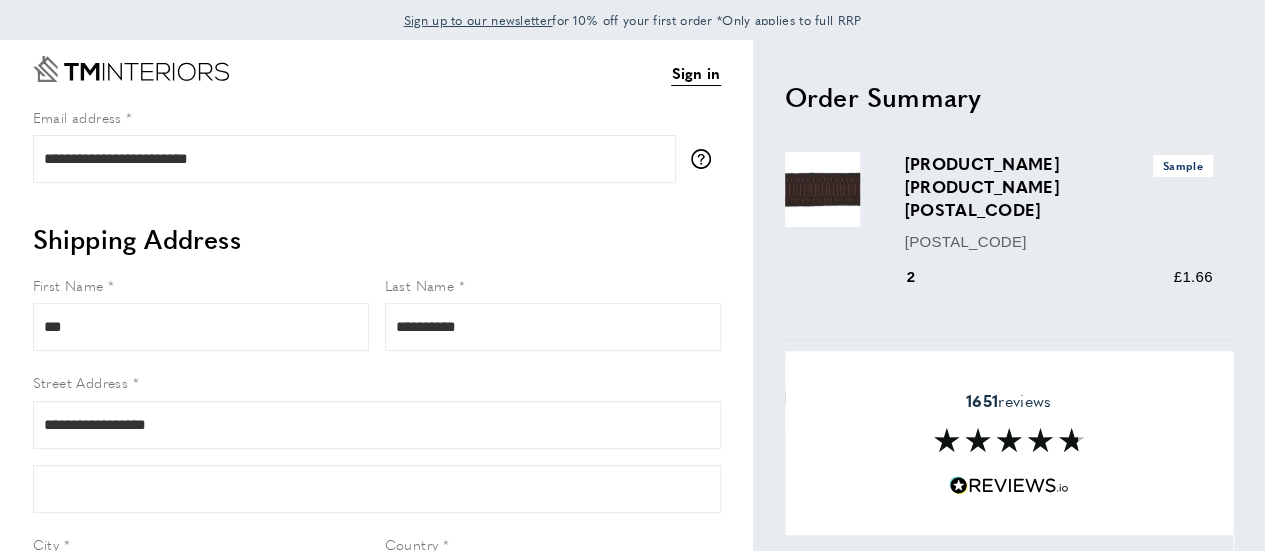 scroll, scrollTop: 0, scrollLeft: 0, axis: both 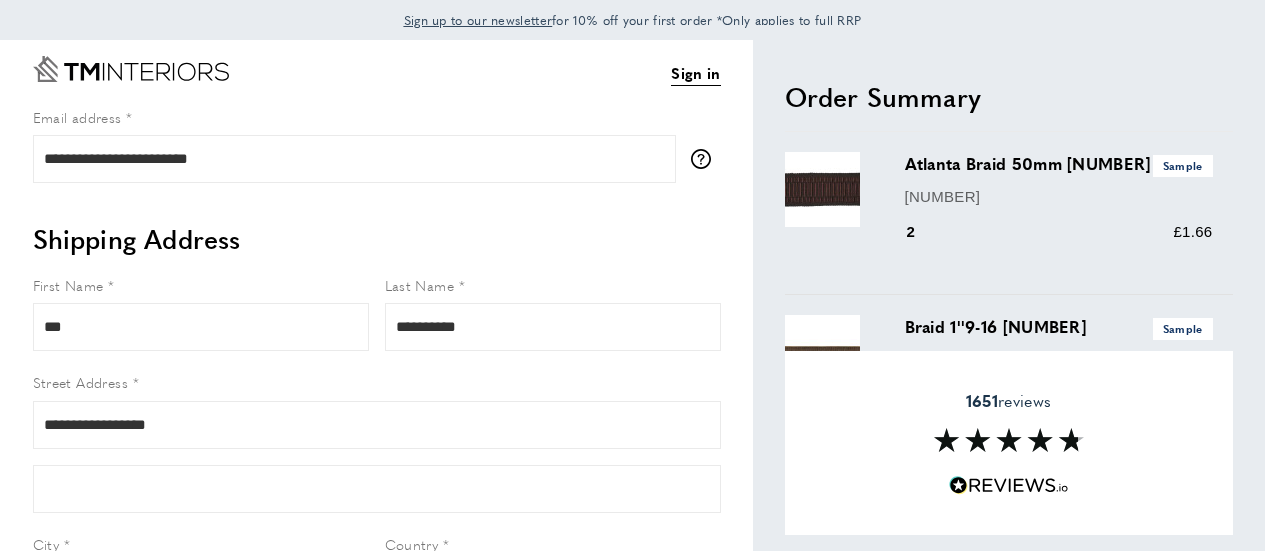 select on "**" 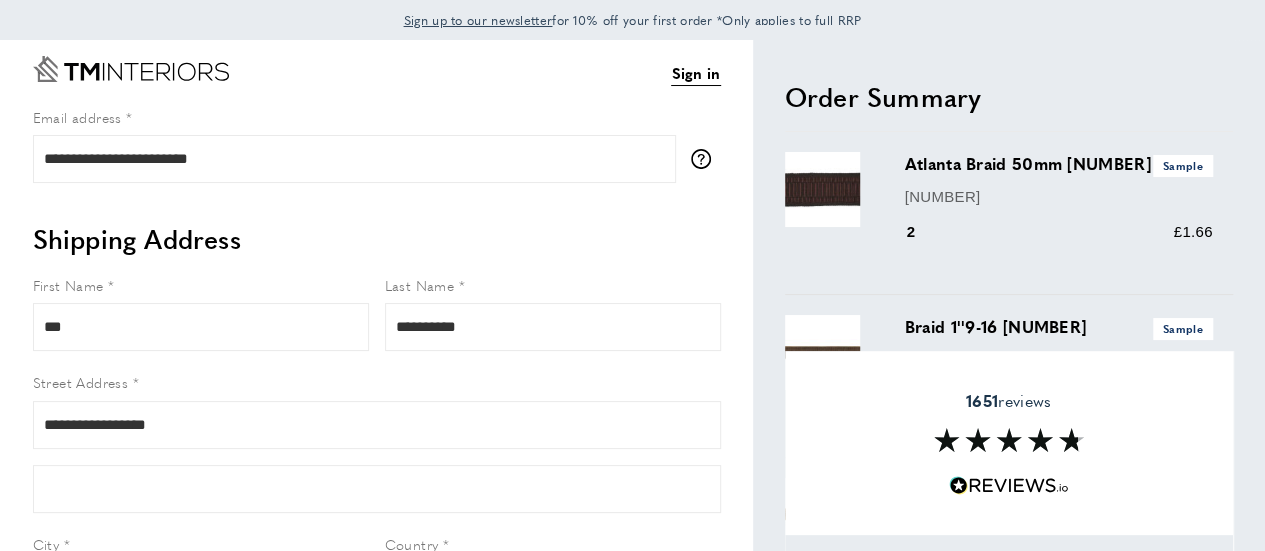 scroll, scrollTop: 0, scrollLeft: 0, axis: both 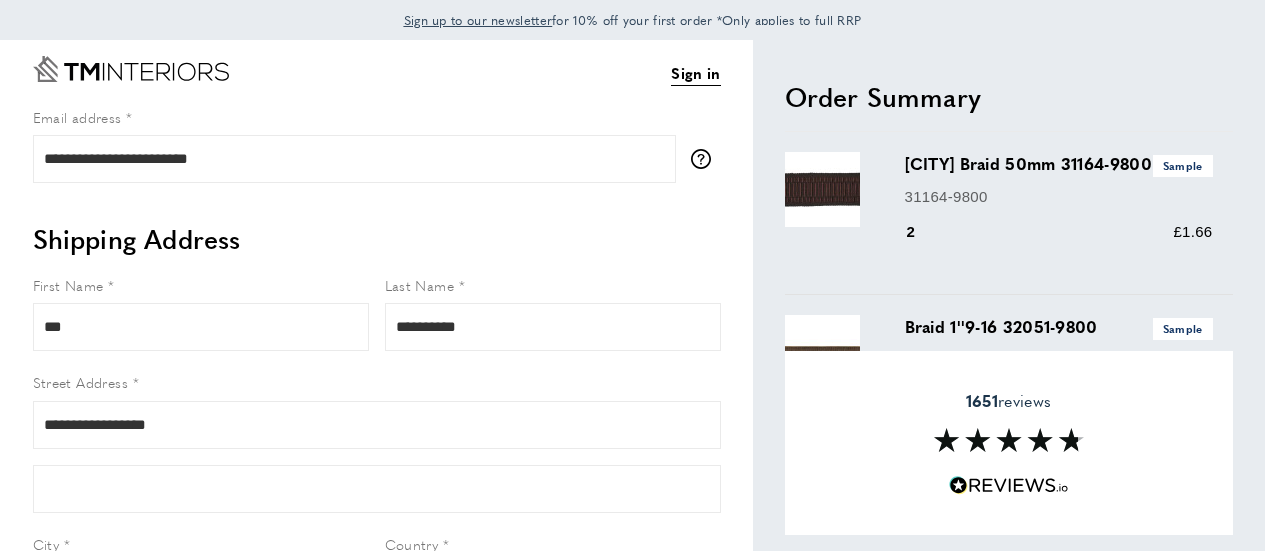select on "**" 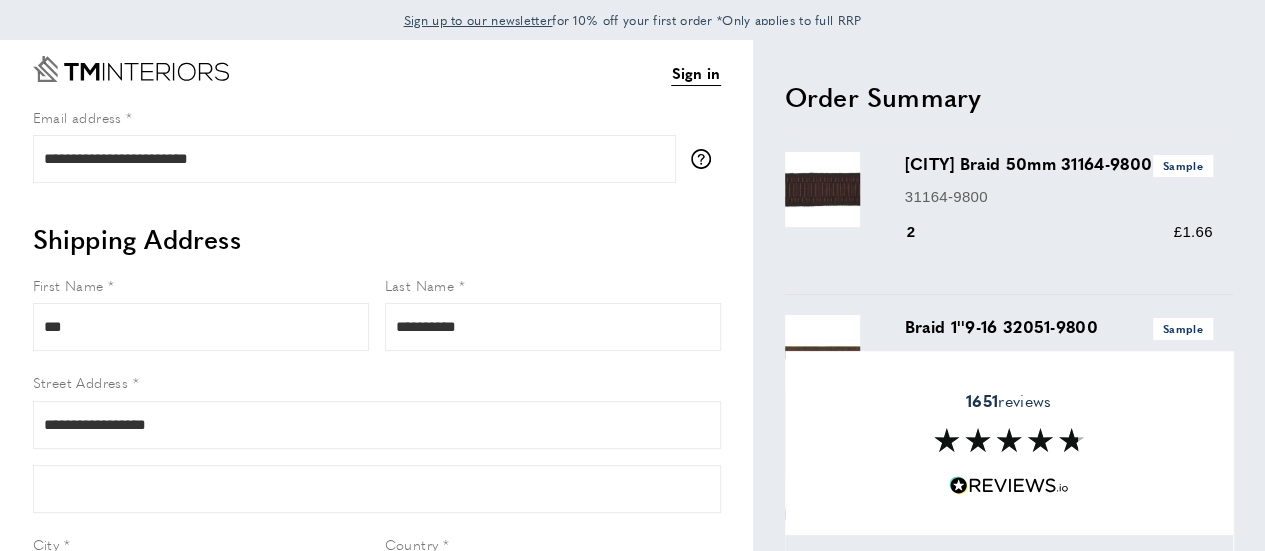scroll, scrollTop: 0, scrollLeft: 0, axis: both 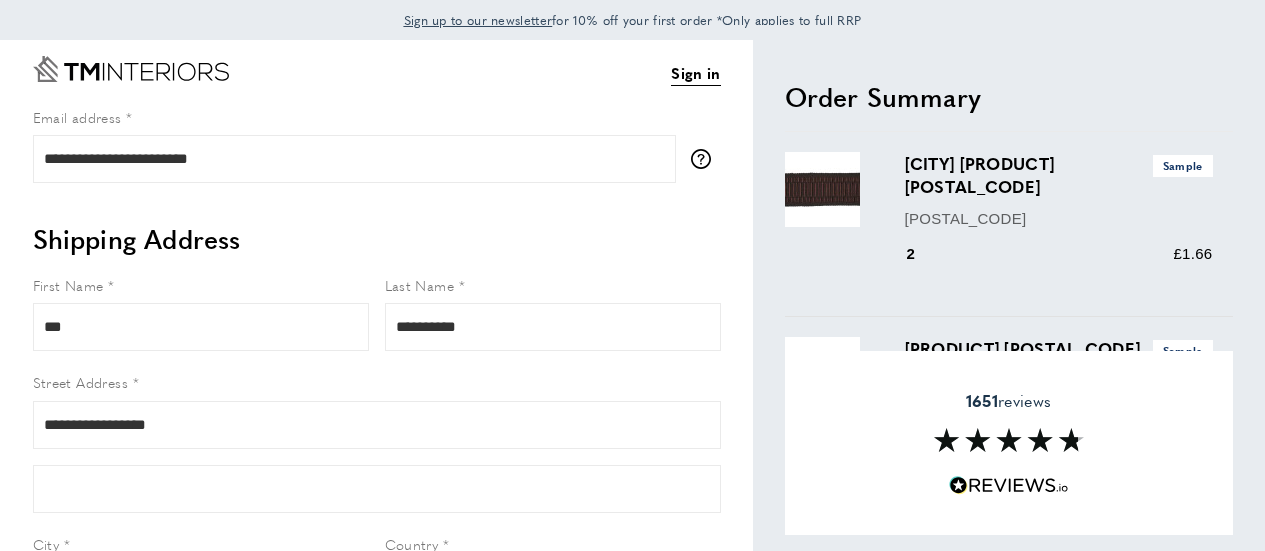 select on "**" 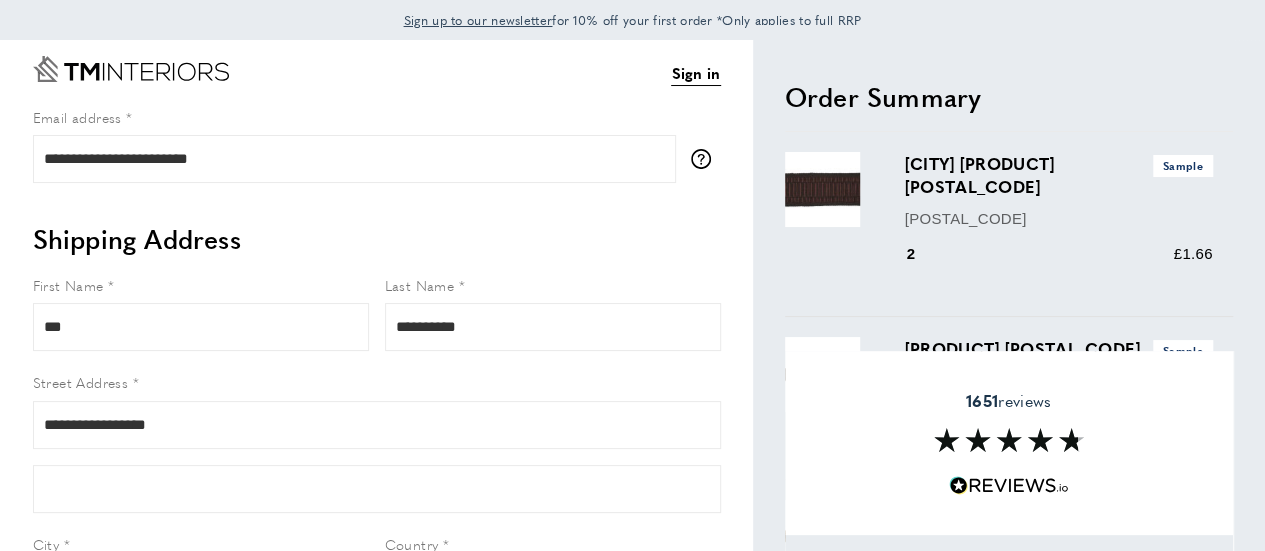 scroll, scrollTop: 0, scrollLeft: 0, axis: both 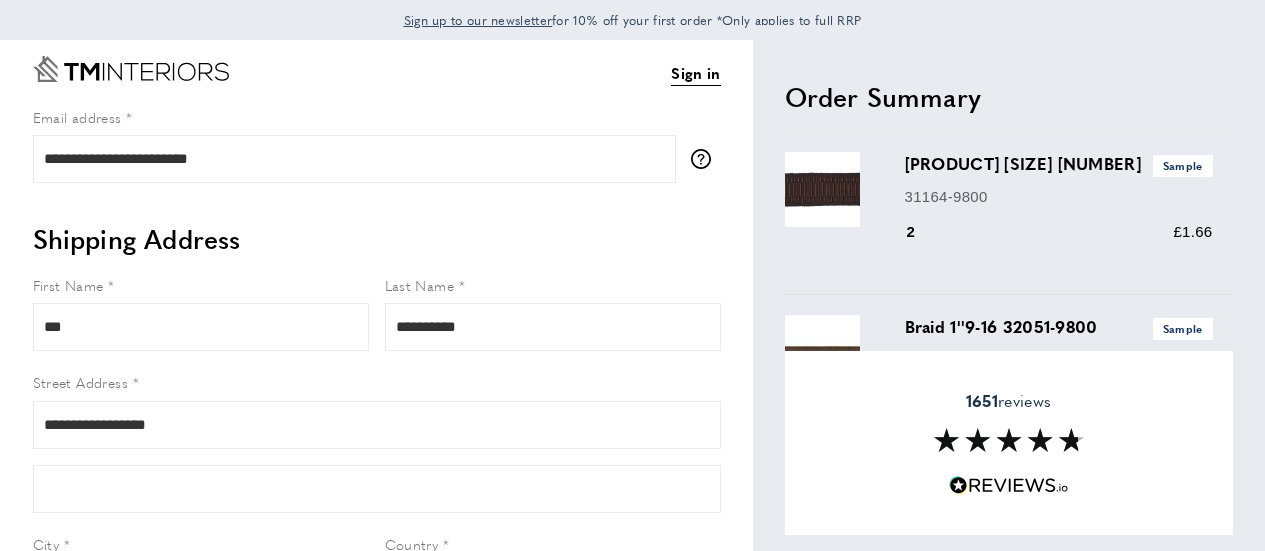 select on "**" 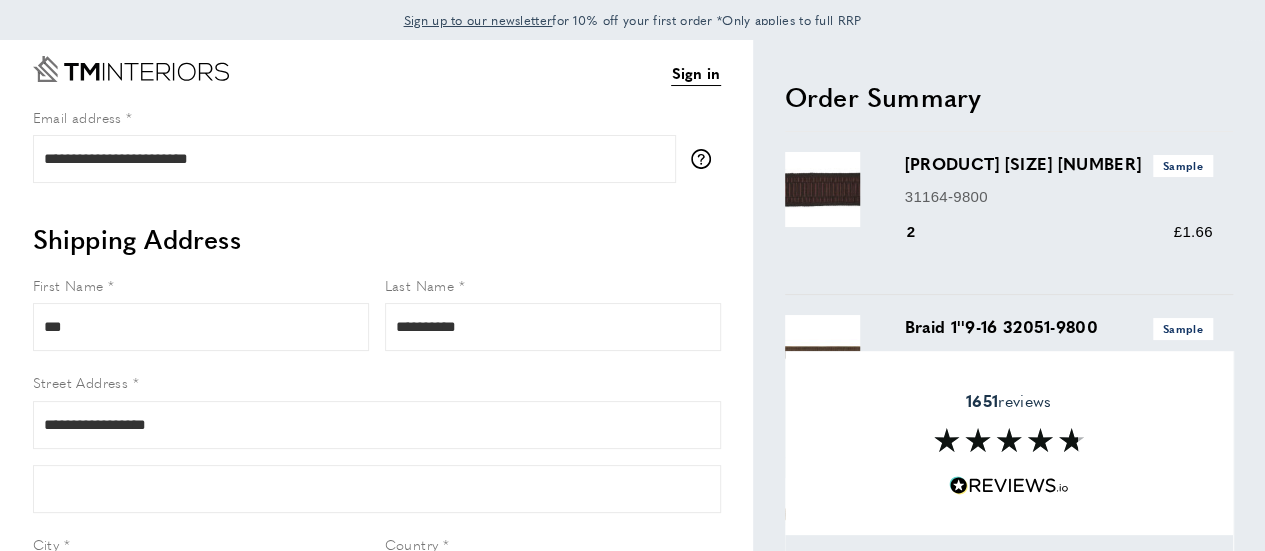 scroll, scrollTop: 0, scrollLeft: 0, axis: both 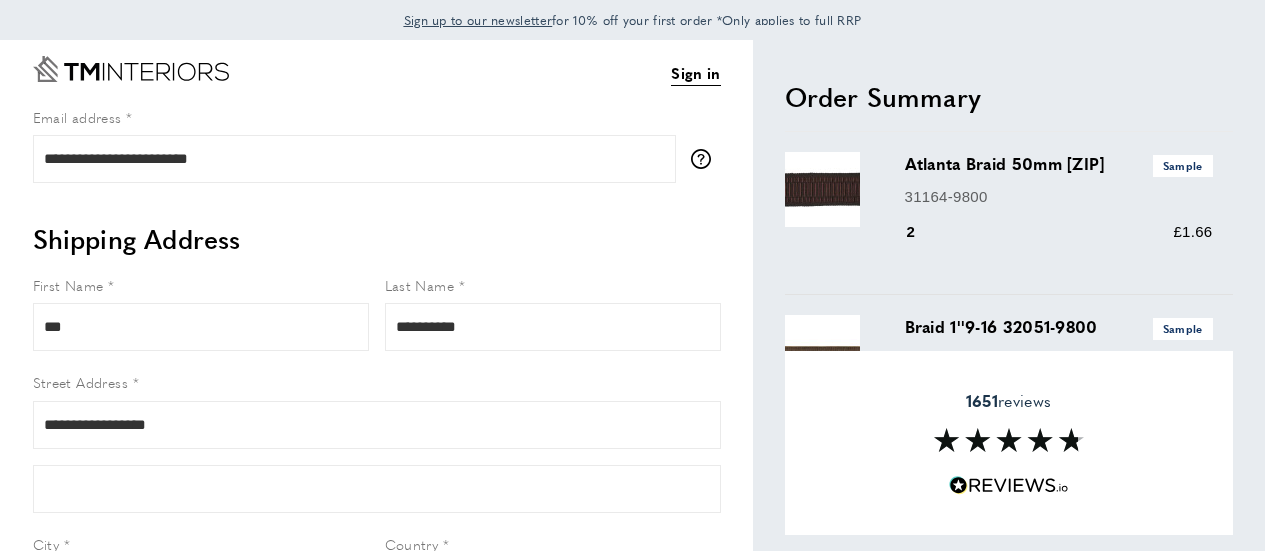 select on "**" 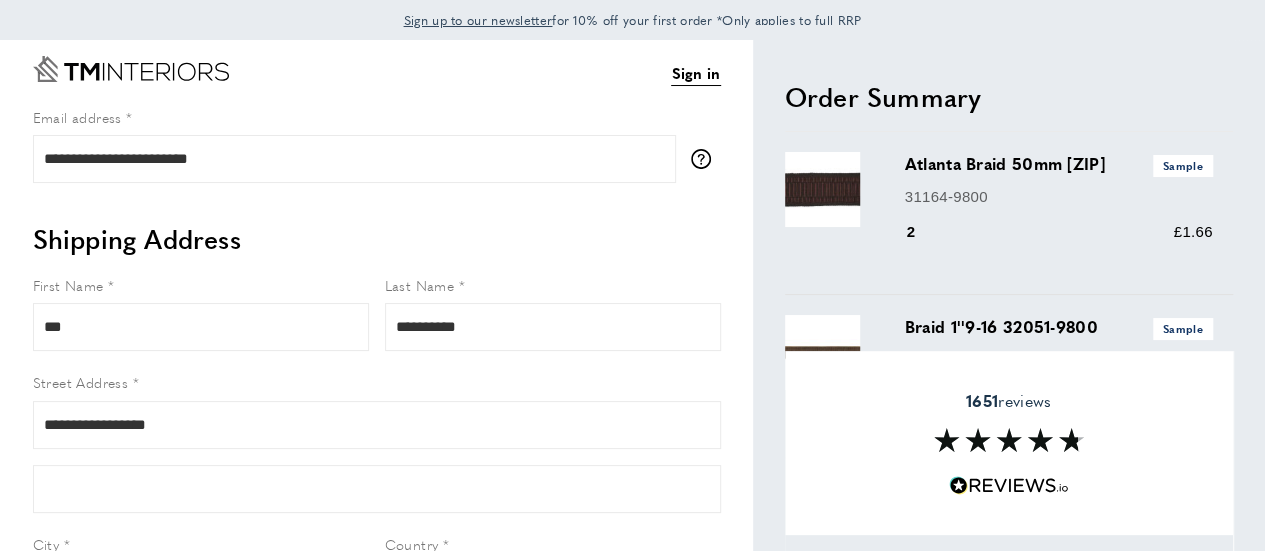 scroll, scrollTop: 0, scrollLeft: 0, axis: both 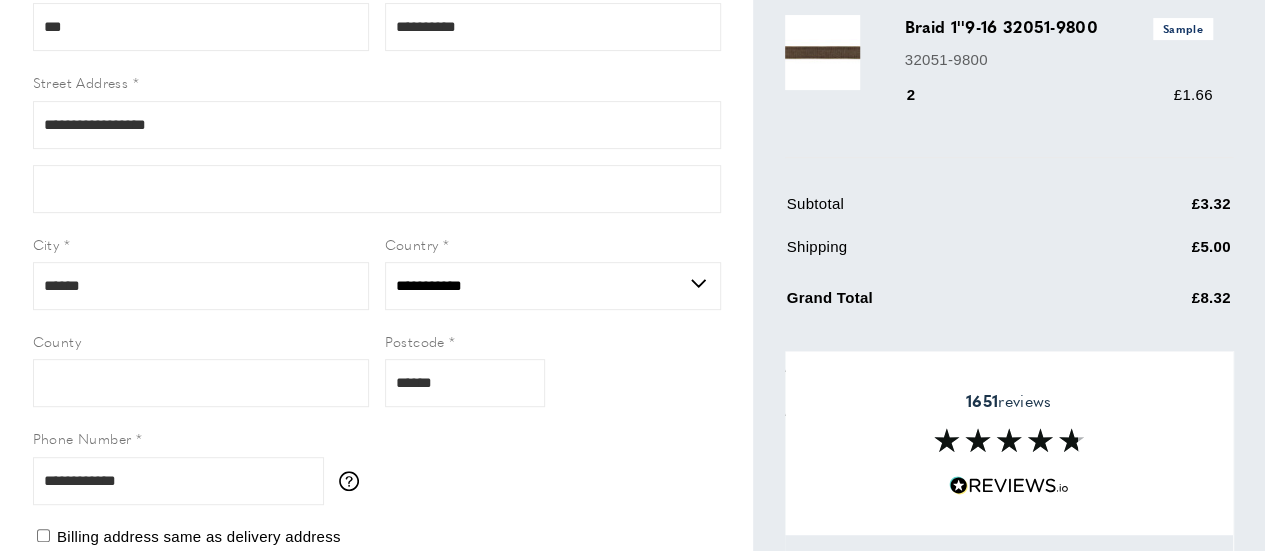 click at bounding box center (822, 52) 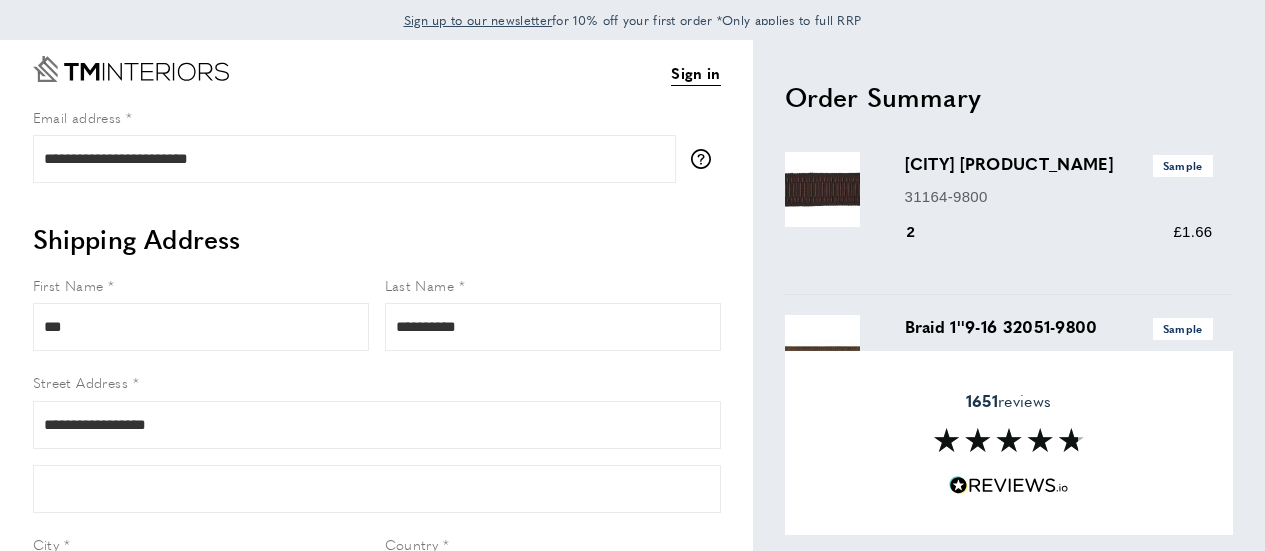 select on "**" 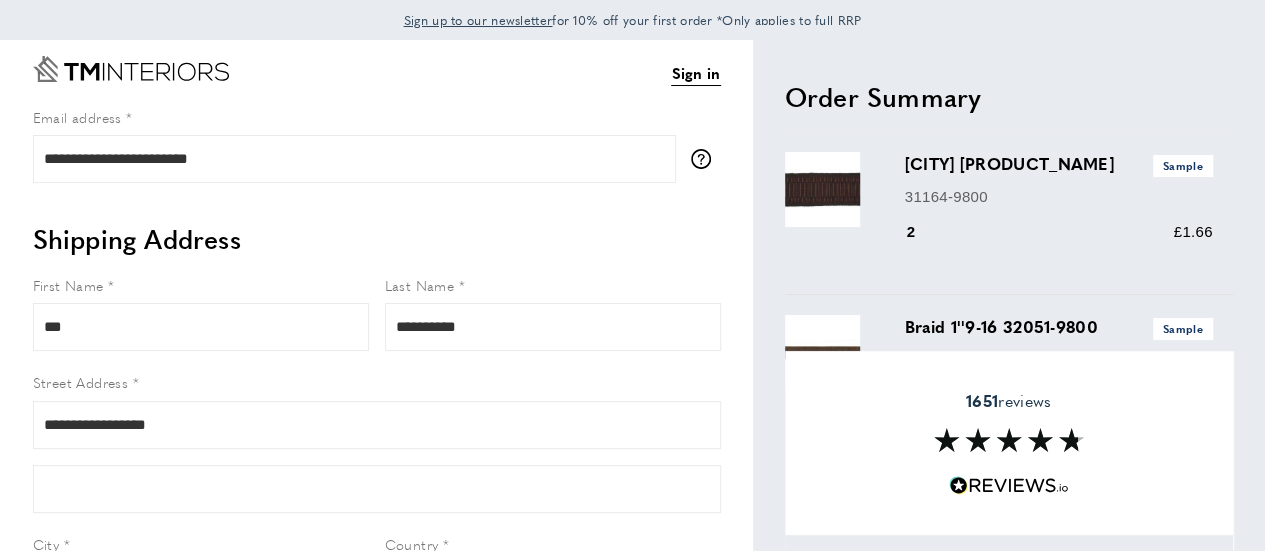 scroll, scrollTop: 0, scrollLeft: 0, axis: both 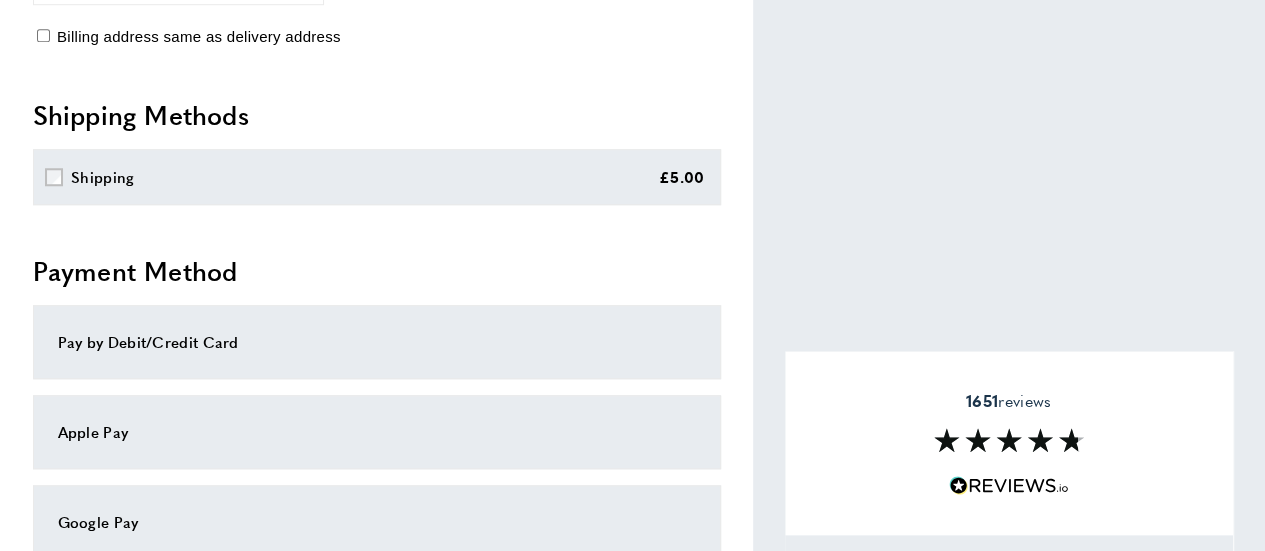 click on "Pay by Debit/Credit Card" at bounding box center (377, 342) 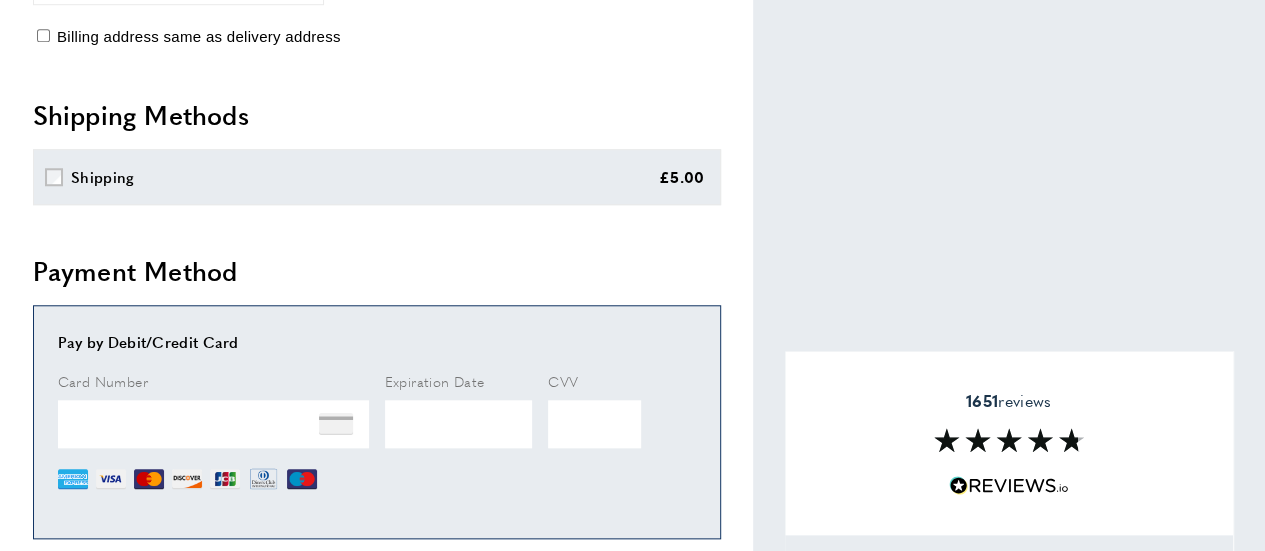 click at bounding box center [111, 479] 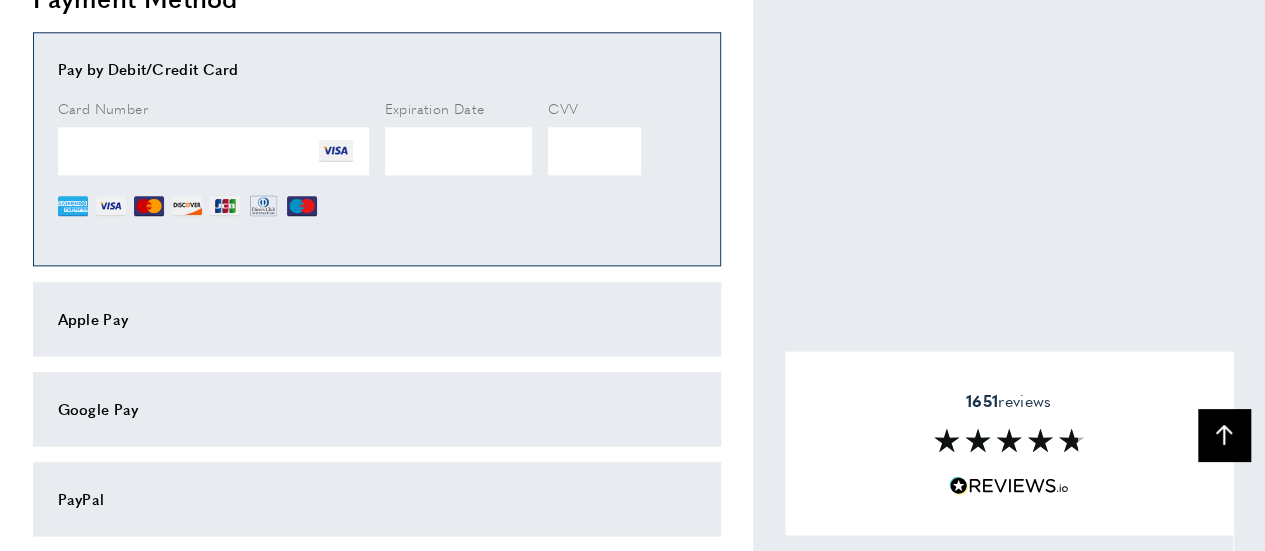 scroll, scrollTop: 1200, scrollLeft: 0, axis: vertical 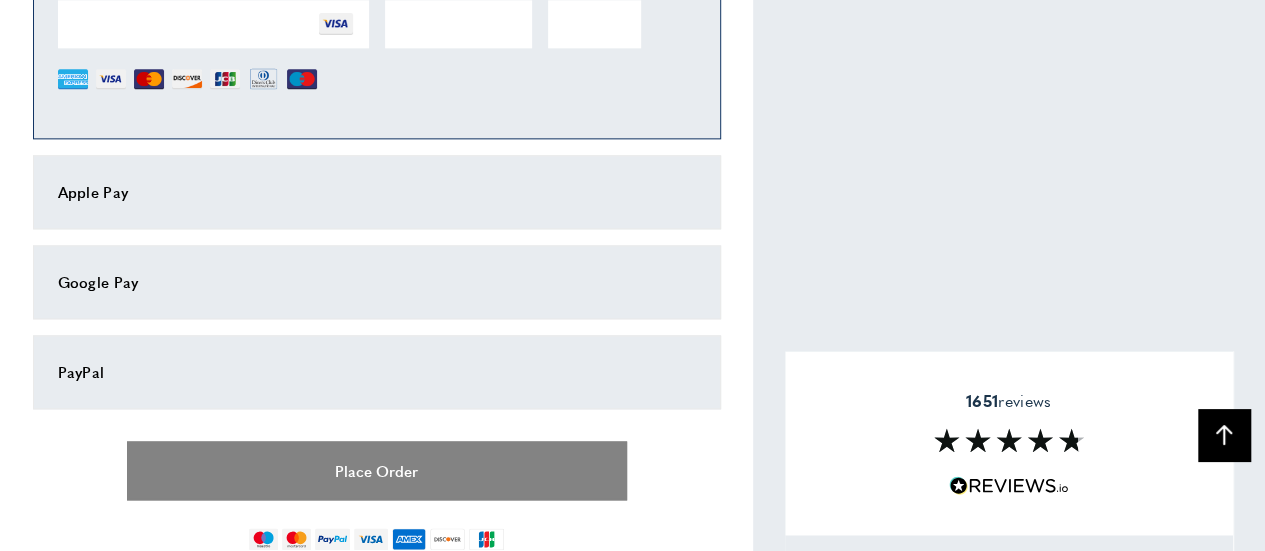 click on "Place Order" at bounding box center (377, 470) 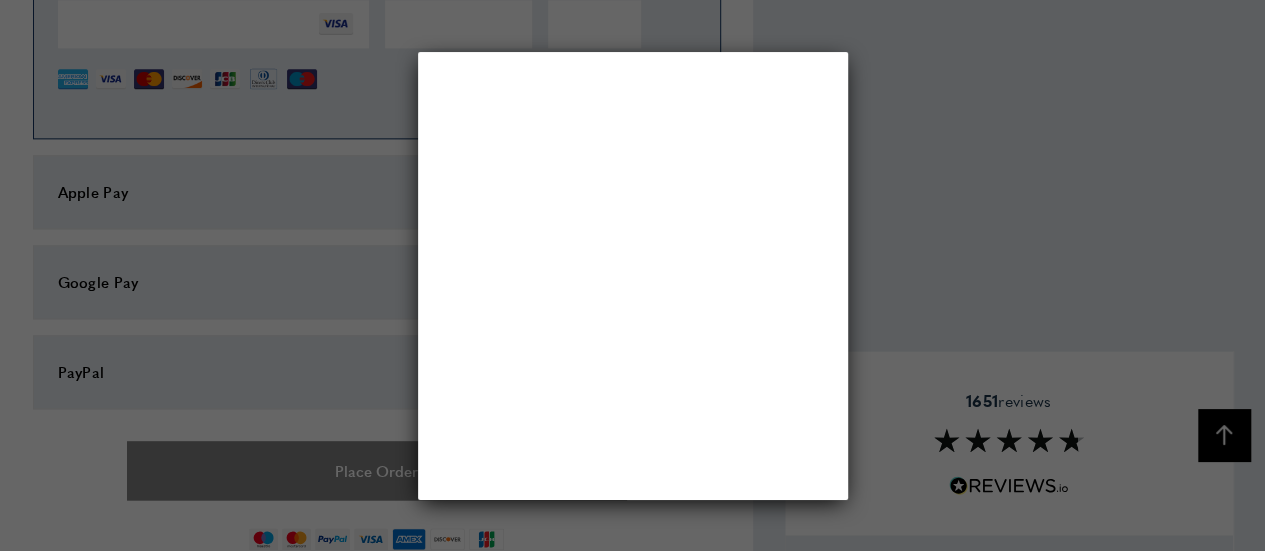 scroll, scrollTop: 0, scrollLeft: 0, axis: both 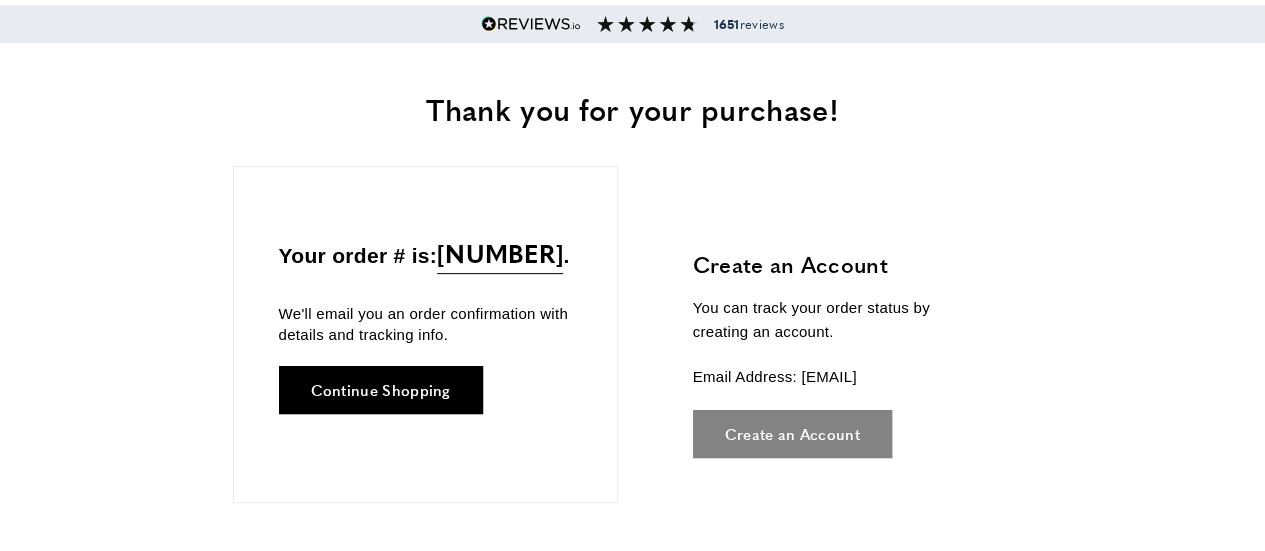 click on "Create an Account" at bounding box center [792, 433] 